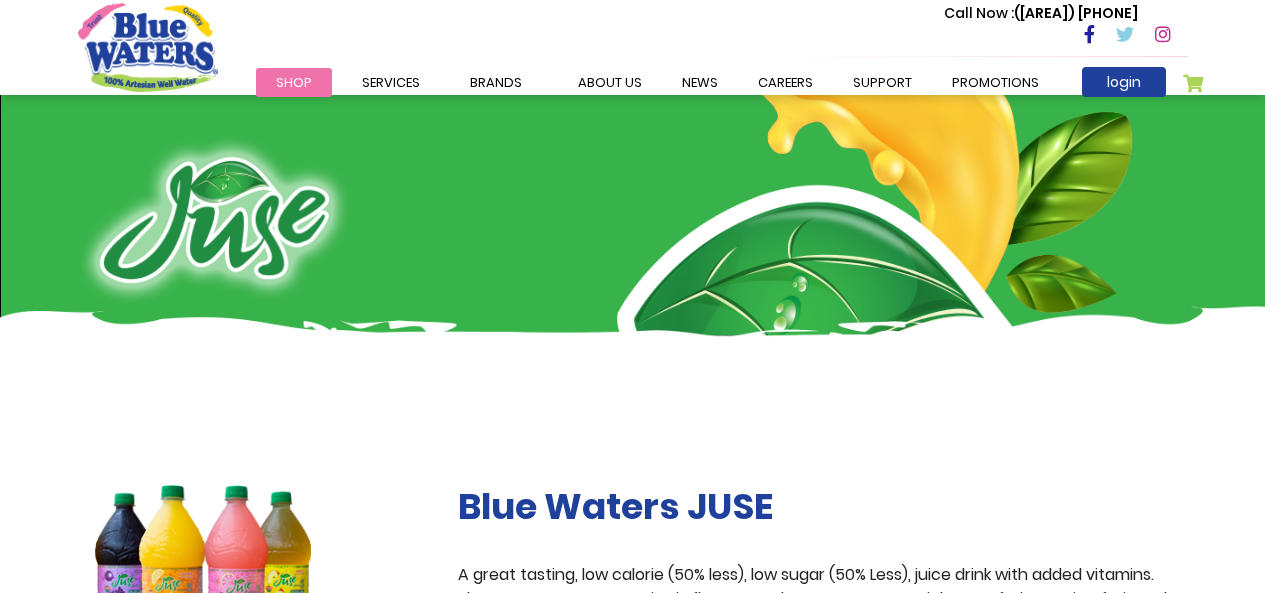 scroll, scrollTop: 0, scrollLeft: 0, axis: both 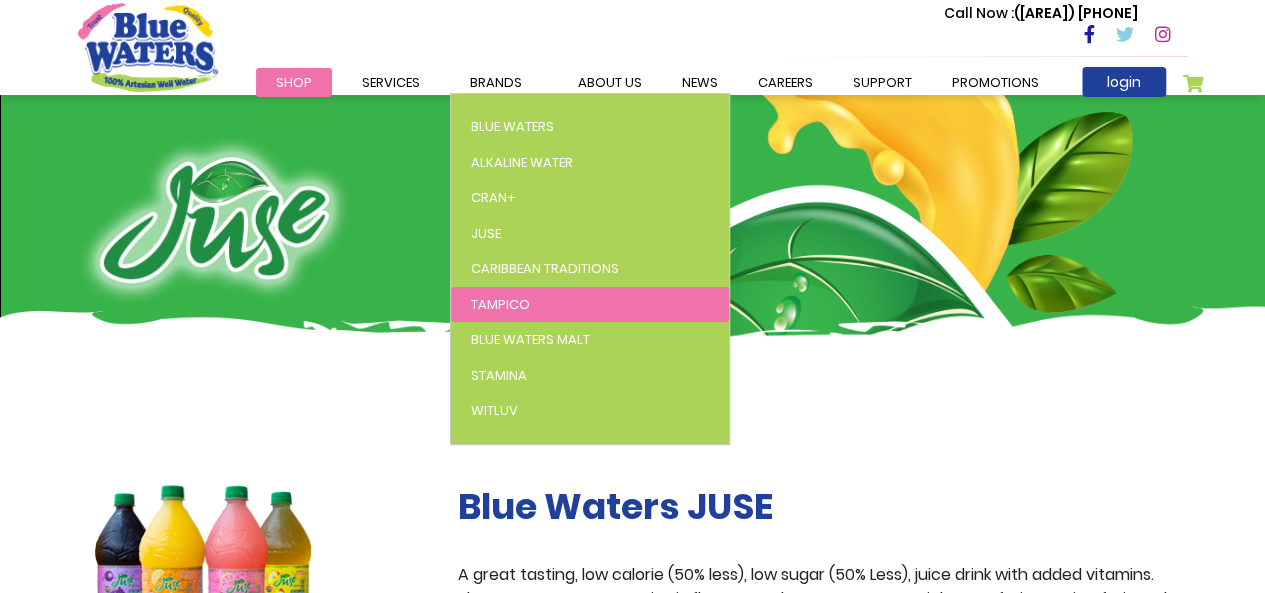 click on "Tampico" at bounding box center [590, 305] 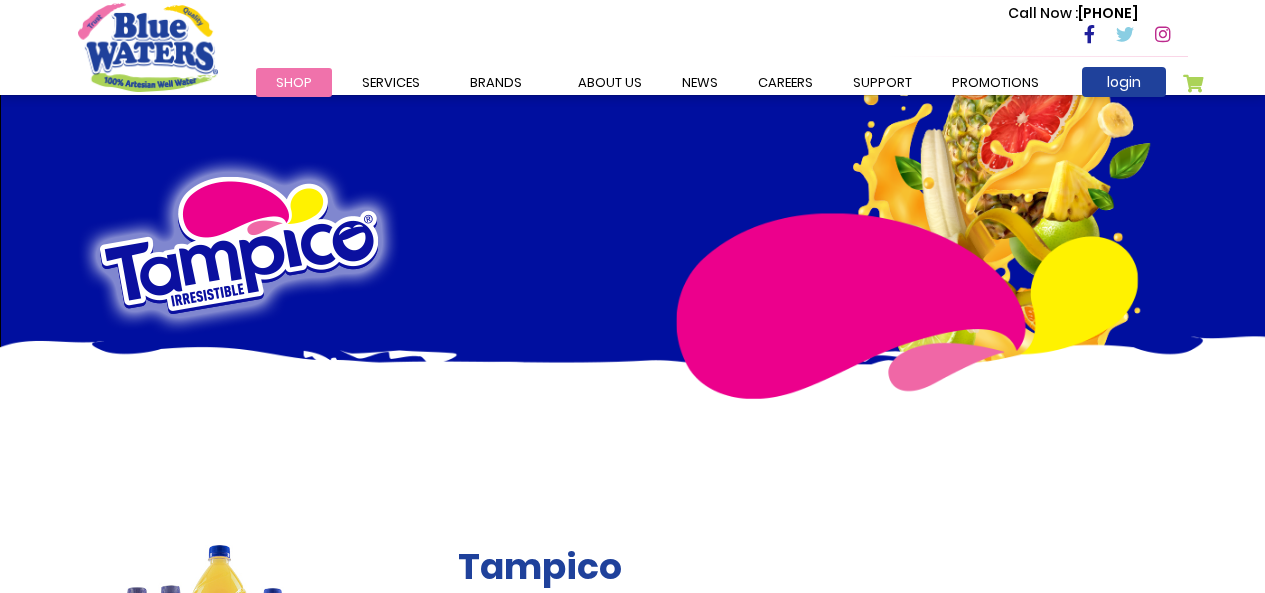 scroll, scrollTop: 0, scrollLeft: 0, axis: both 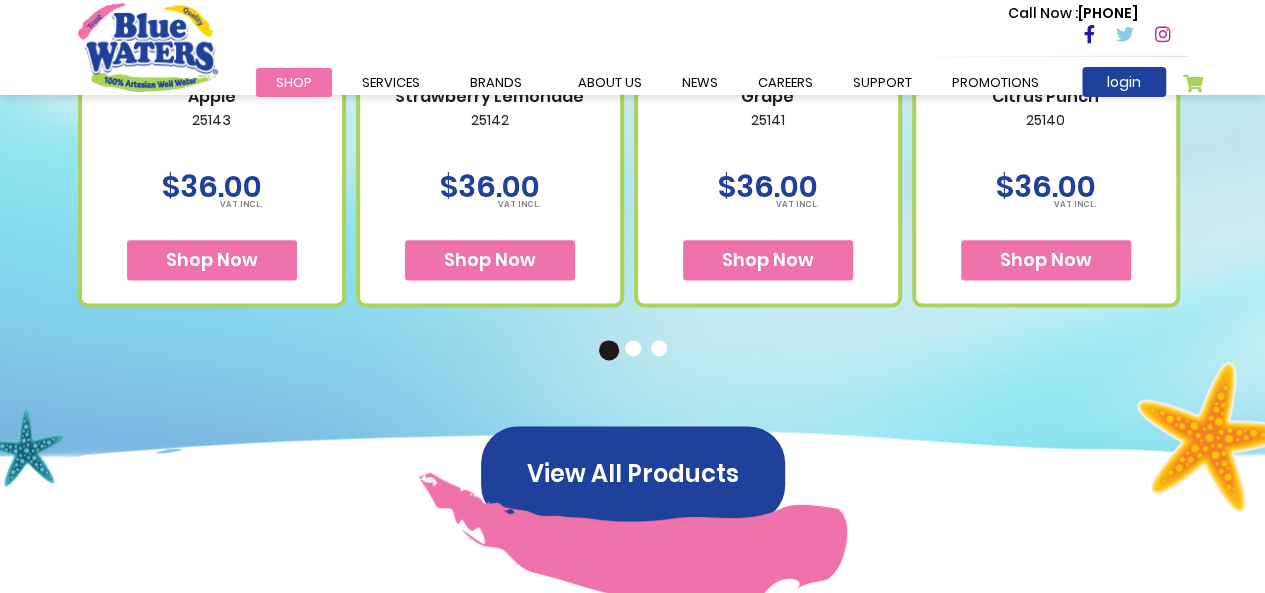 click on "2" at bounding box center (635, 350) 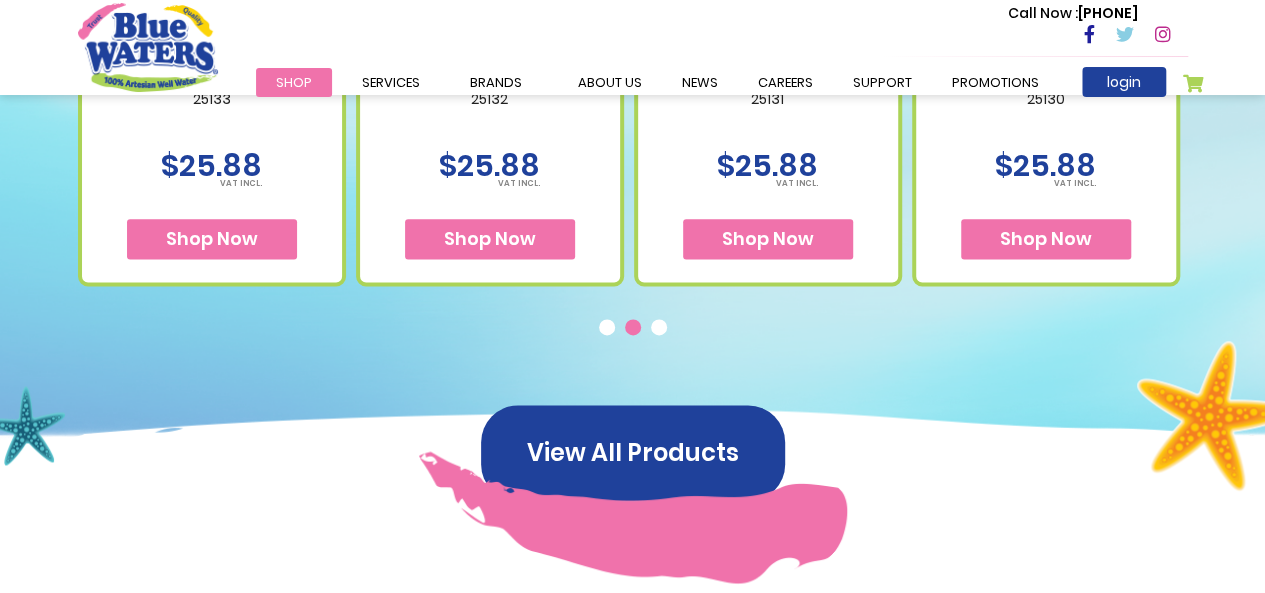 scroll, scrollTop: 1192, scrollLeft: 0, axis: vertical 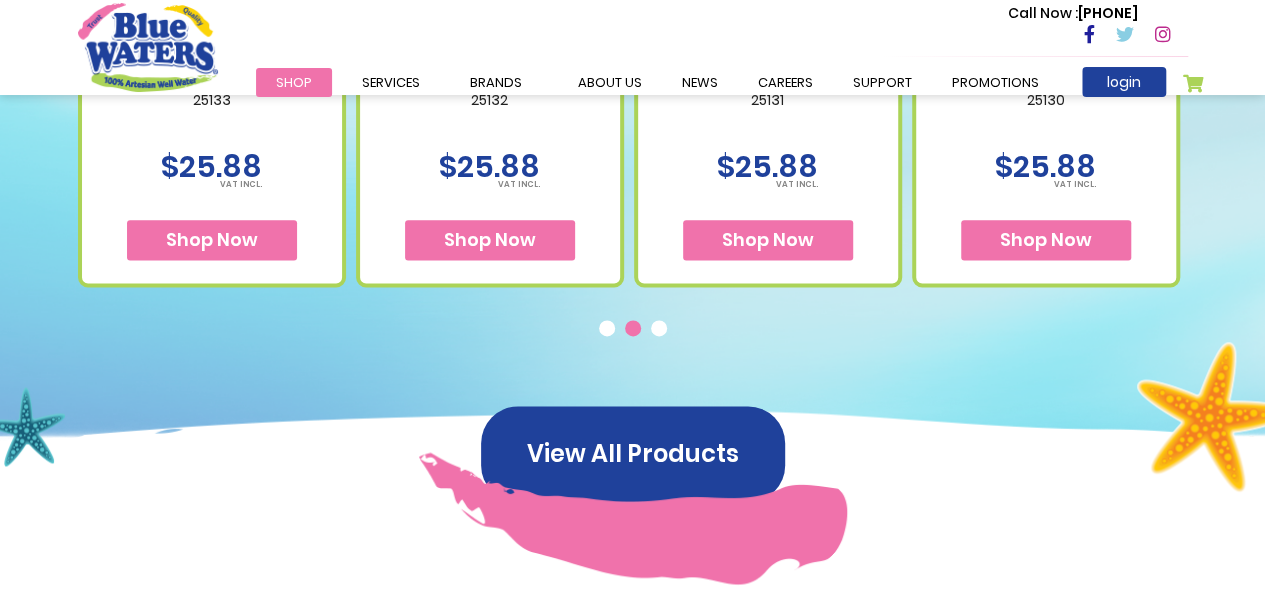 type 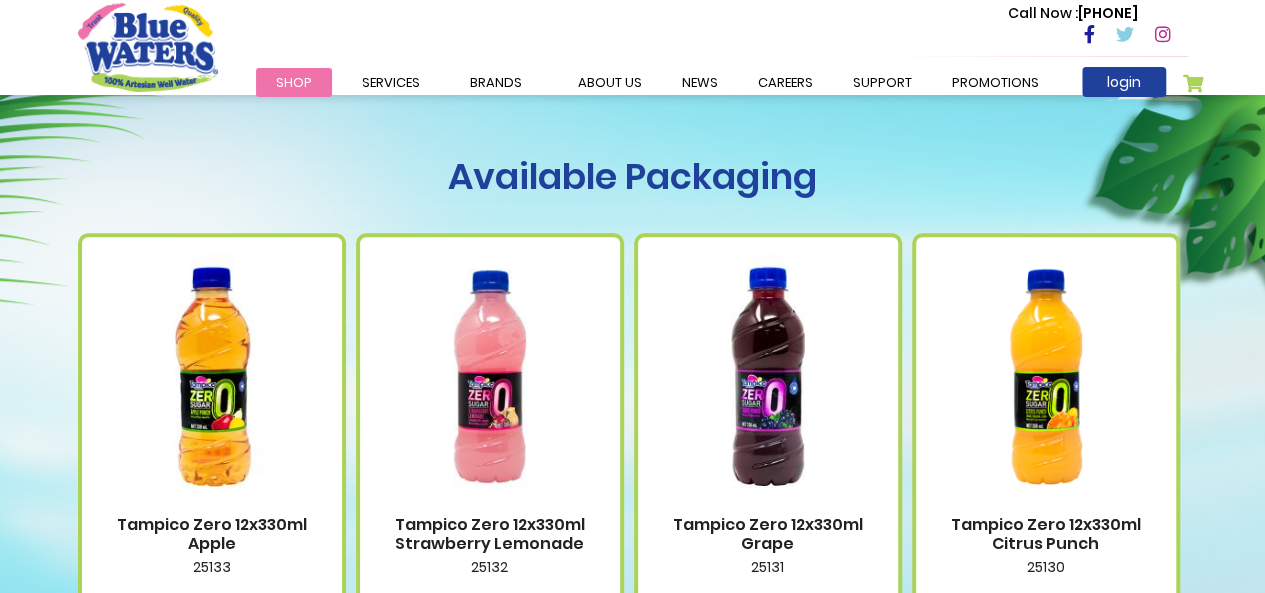scroll, scrollTop: 873, scrollLeft: 0, axis: vertical 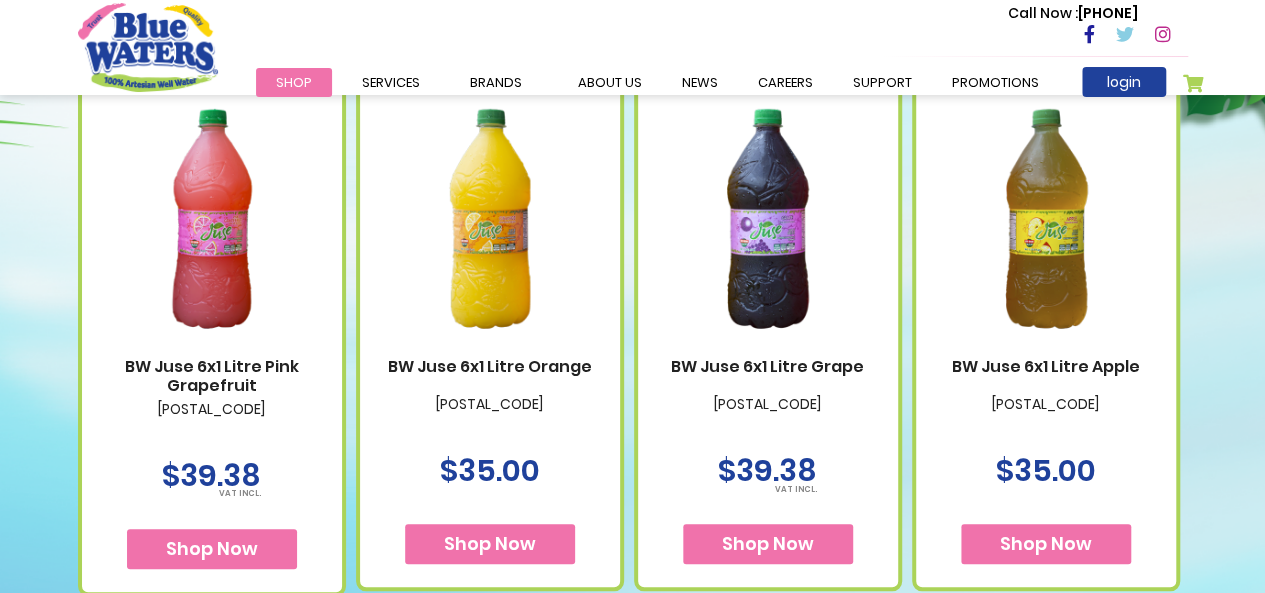 click at bounding box center (768, 218) 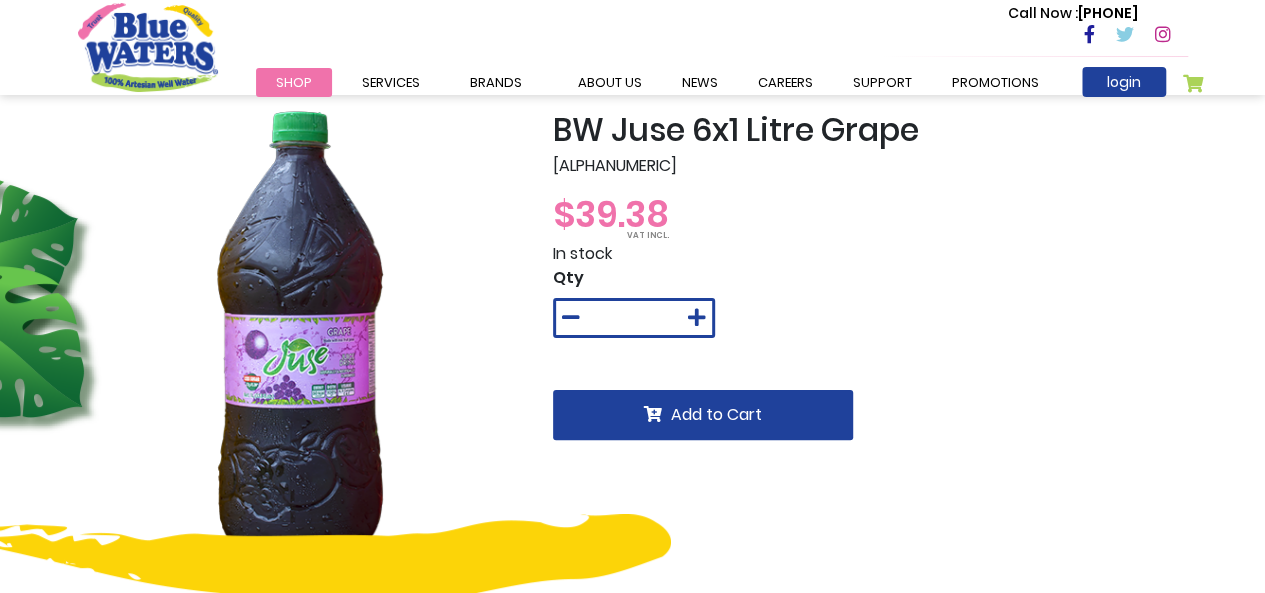 scroll, scrollTop: 24, scrollLeft: 0, axis: vertical 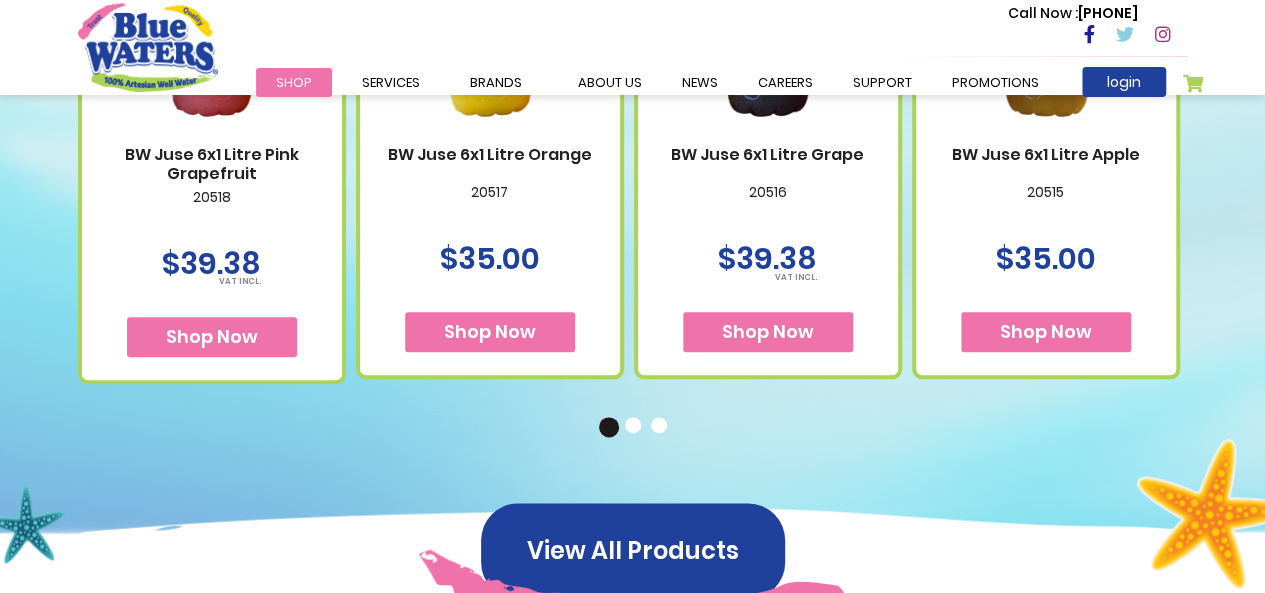 click on "2" at bounding box center (635, 427) 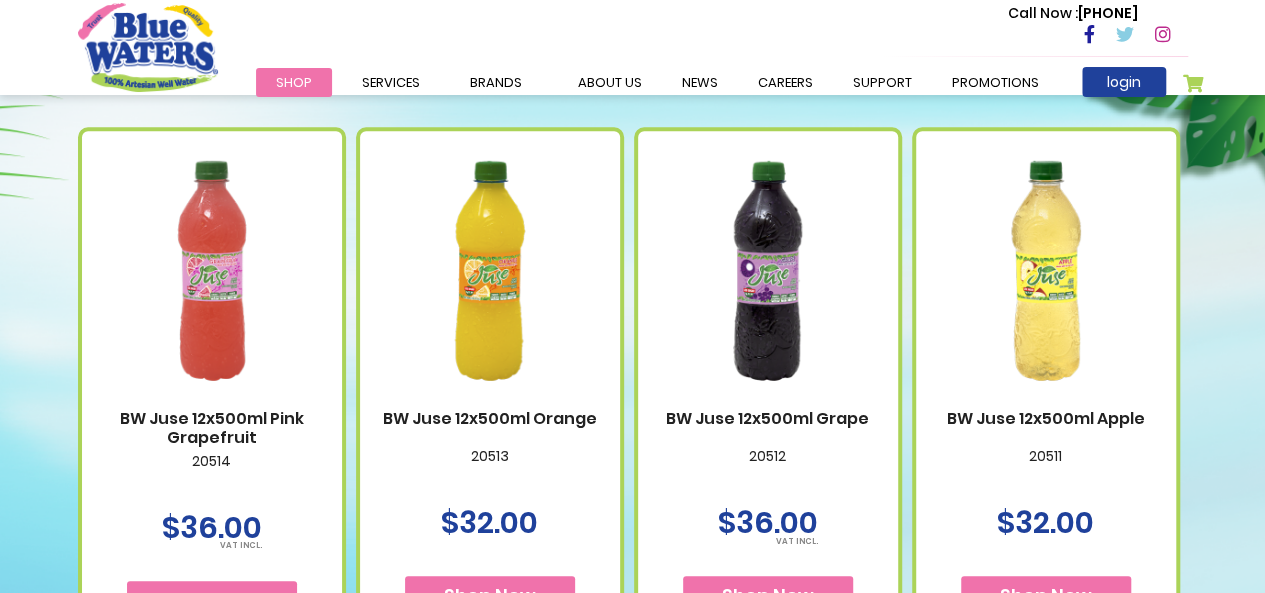 scroll, scrollTop: 860, scrollLeft: 0, axis: vertical 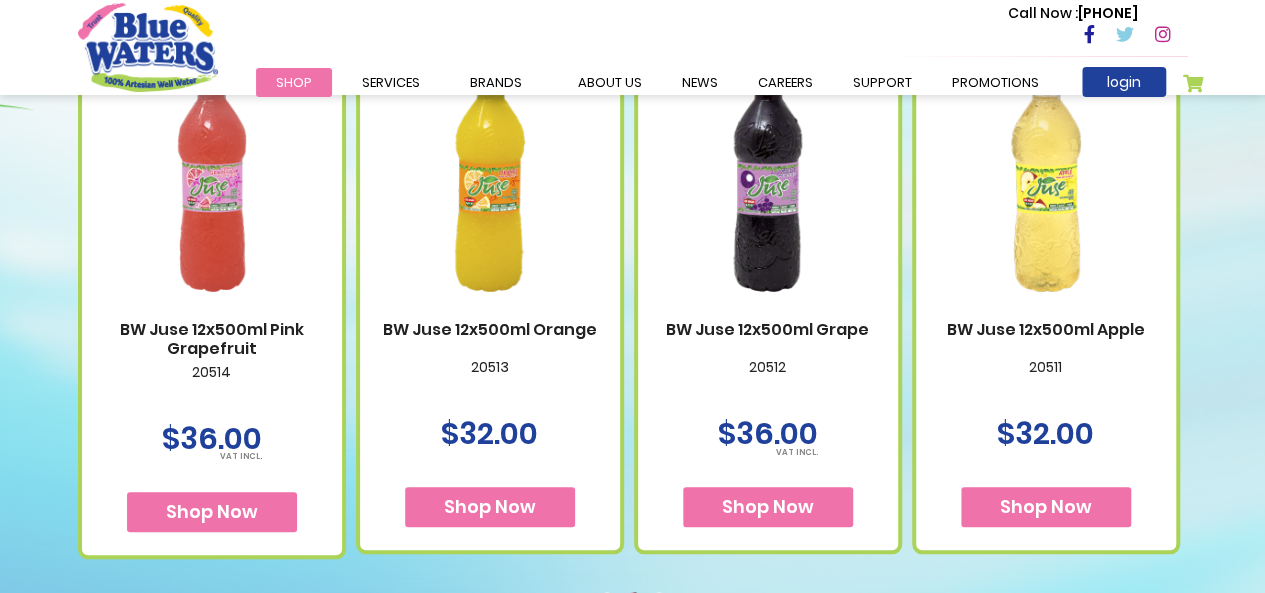 click at bounding box center [768, 181] 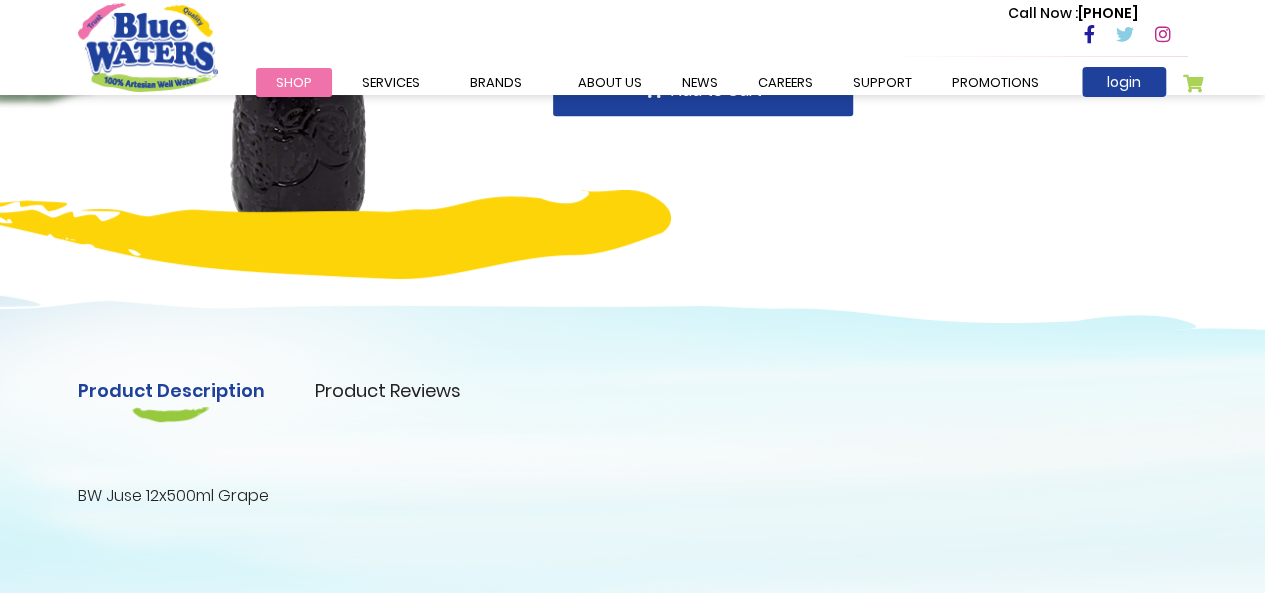 scroll, scrollTop: 0, scrollLeft: 0, axis: both 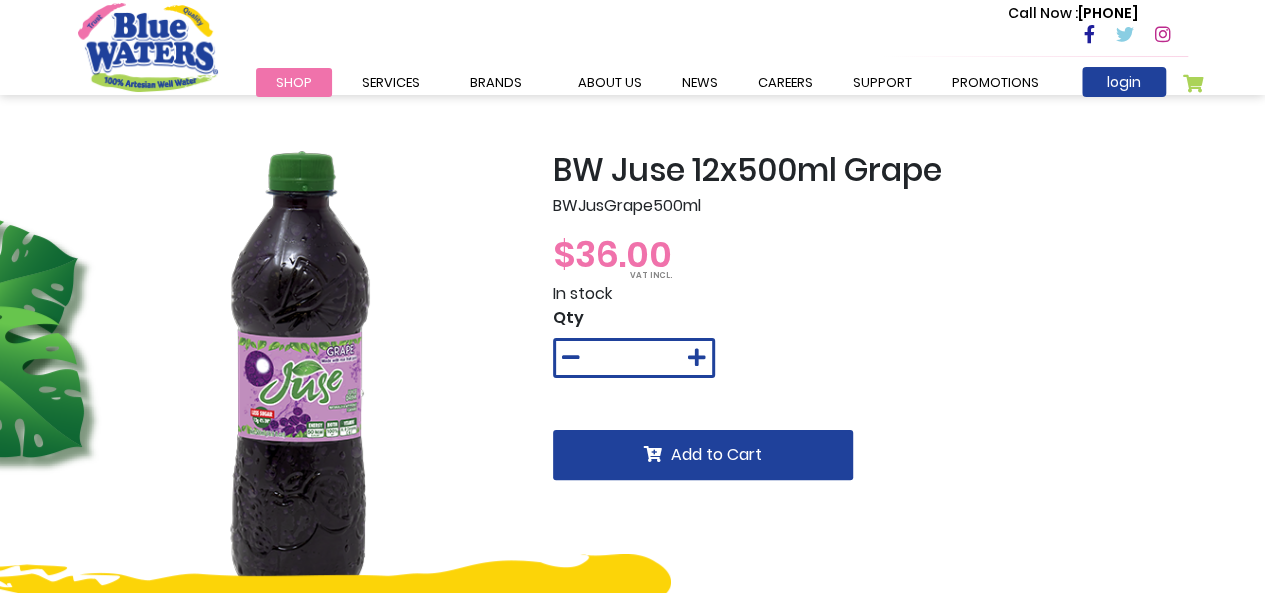 click on "$36.00" at bounding box center [870, 255] 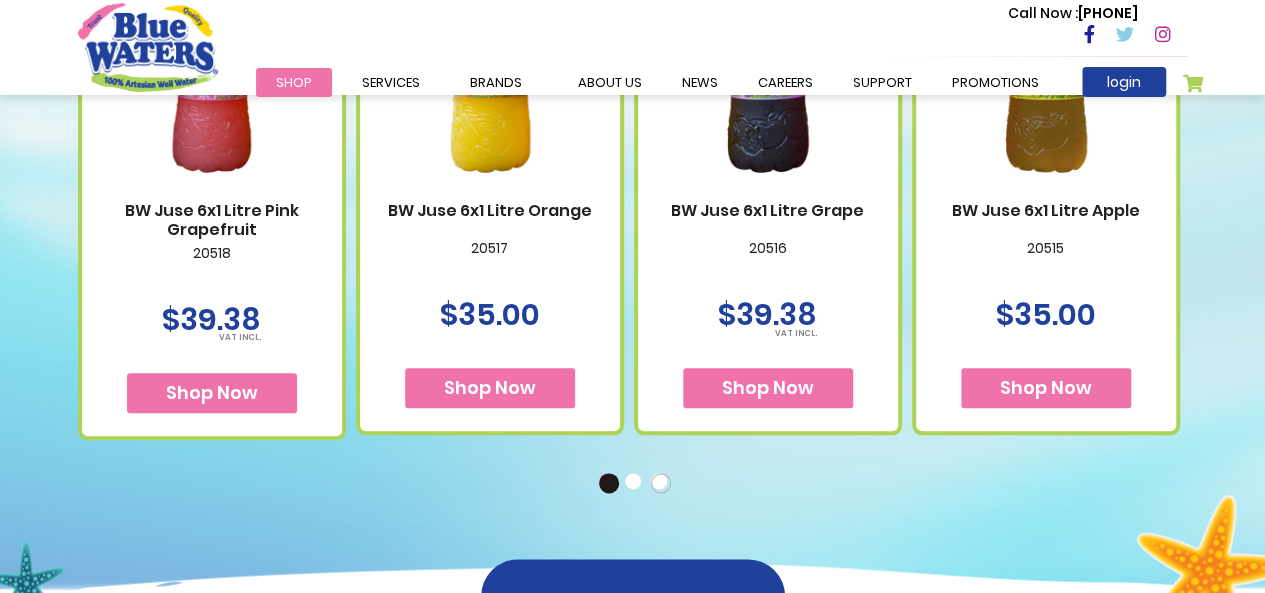 scroll, scrollTop: 980, scrollLeft: 0, axis: vertical 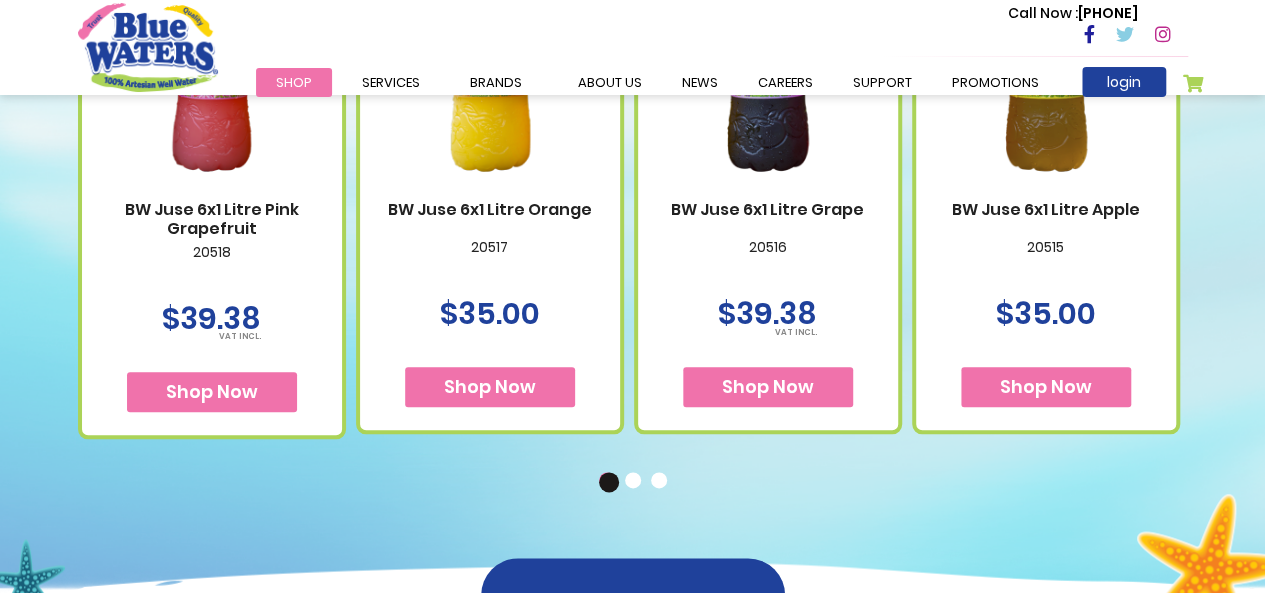 click on "2" at bounding box center (635, 482) 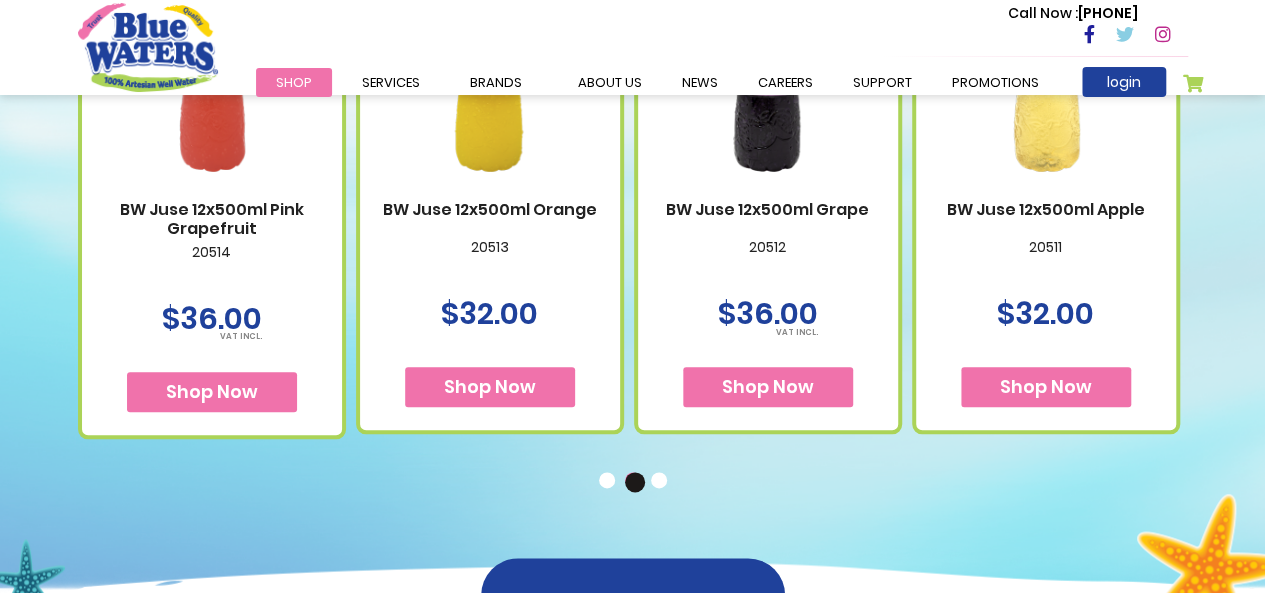 click on "3" at bounding box center (661, 482) 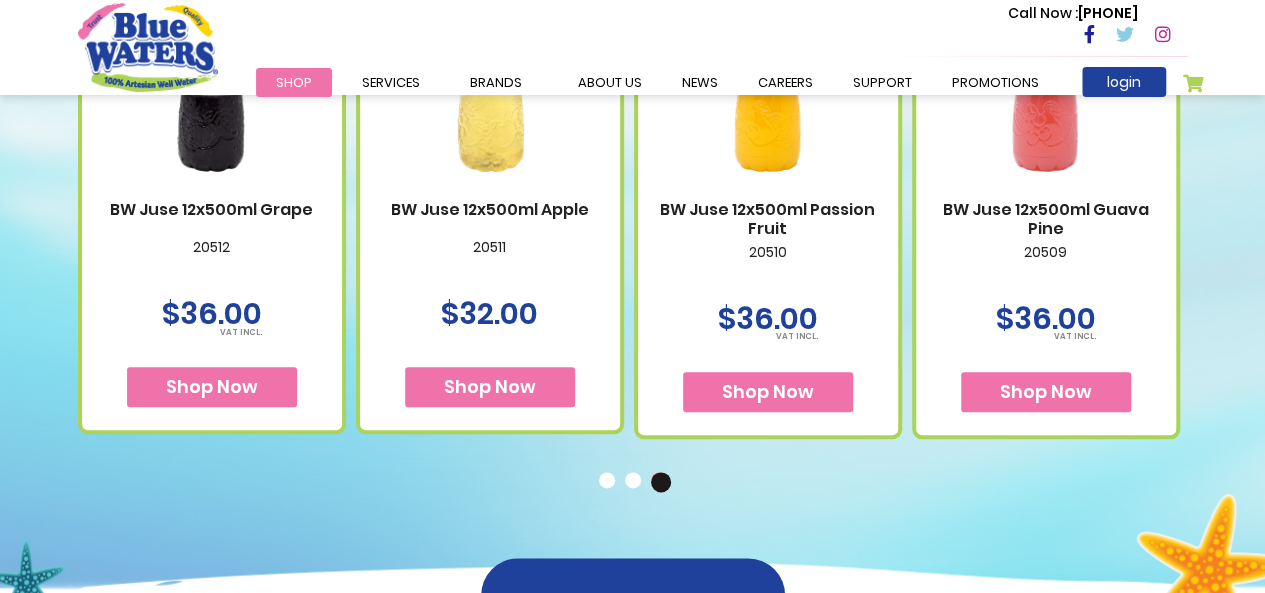 click on "2" at bounding box center [635, 482] 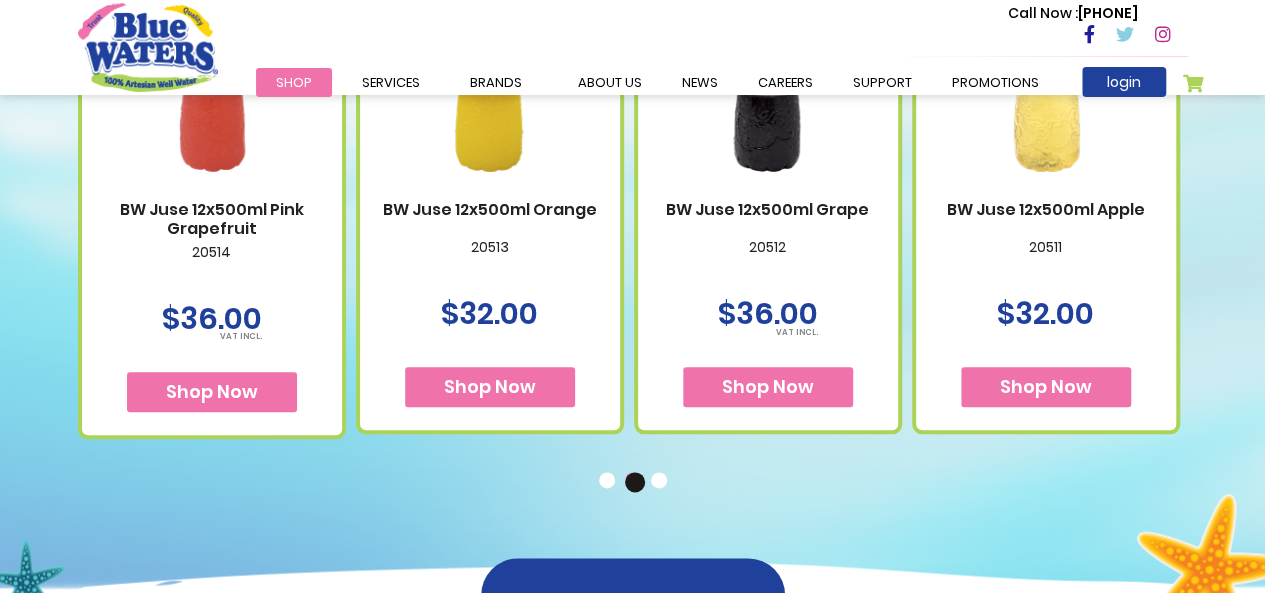 click on "1" at bounding box center (609, 482) 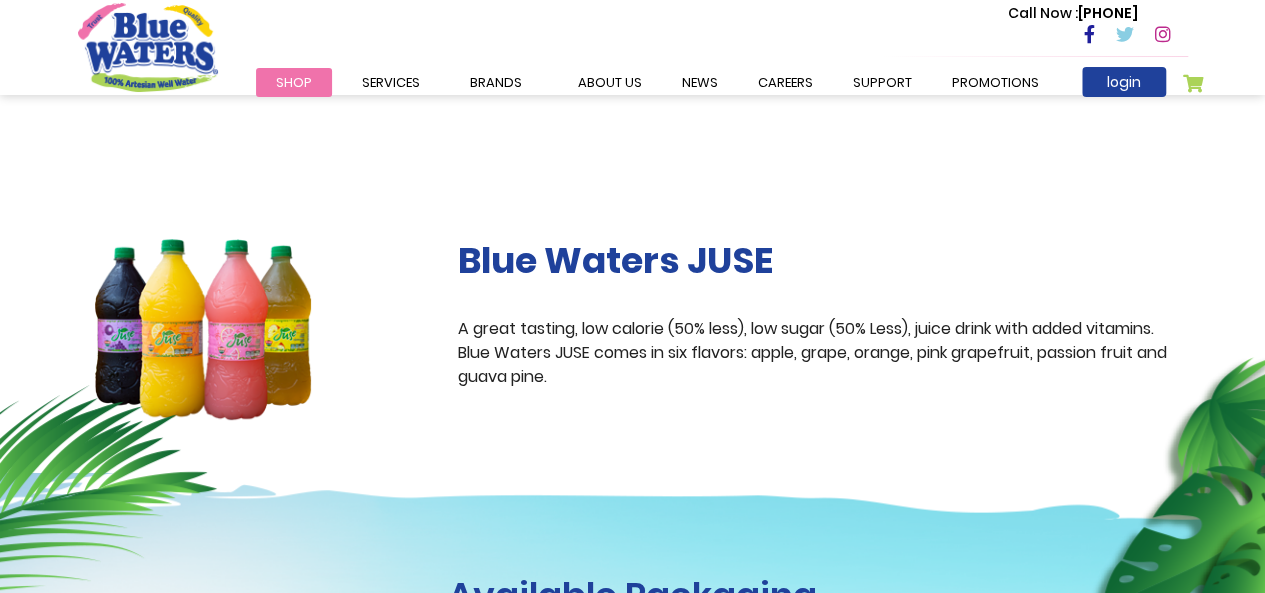 scroll, scrollTop: 245, scrollLeft: 0, axis: vertical 